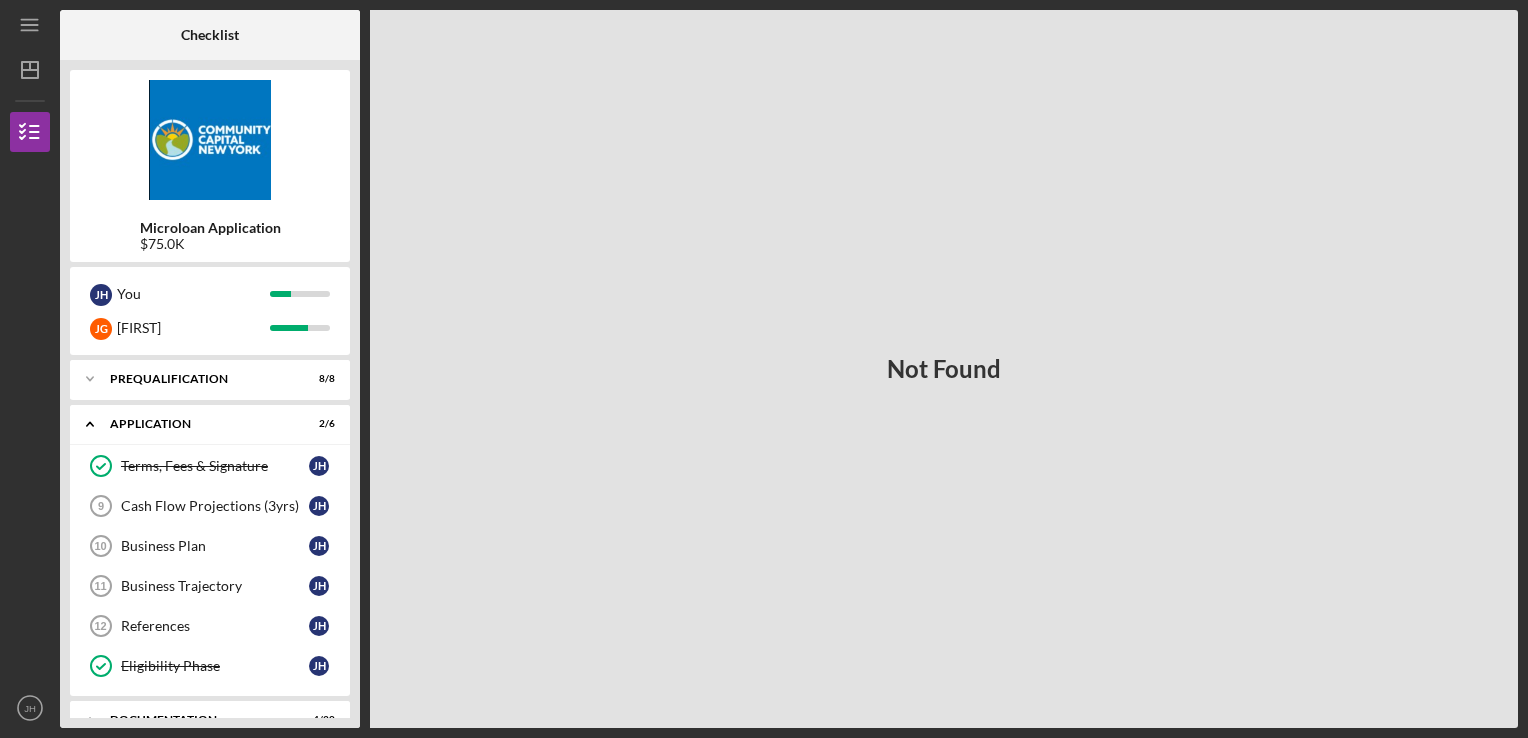 scroll, scrollTop: 0, scrollLeft: 0, axis: both 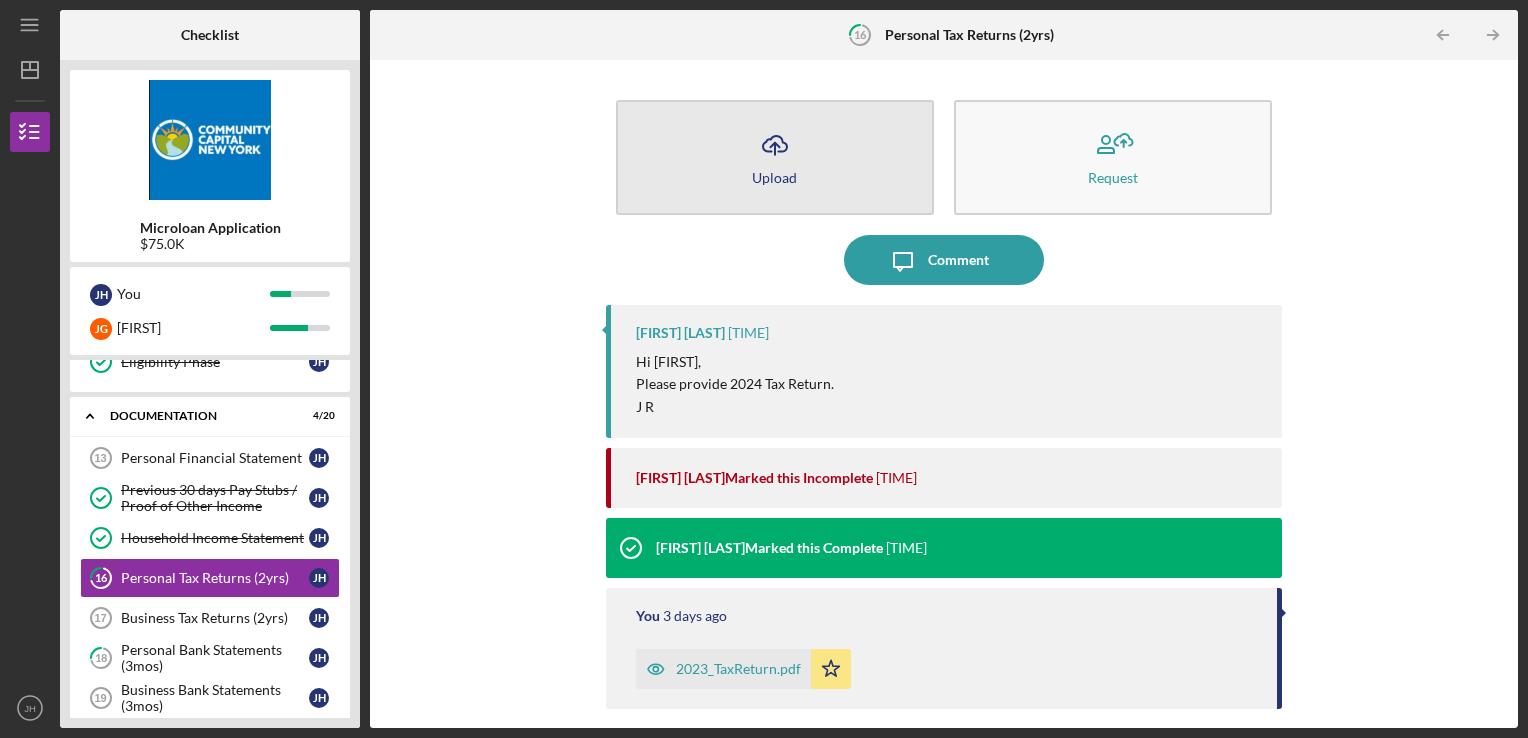 click on "Icon/Upload" 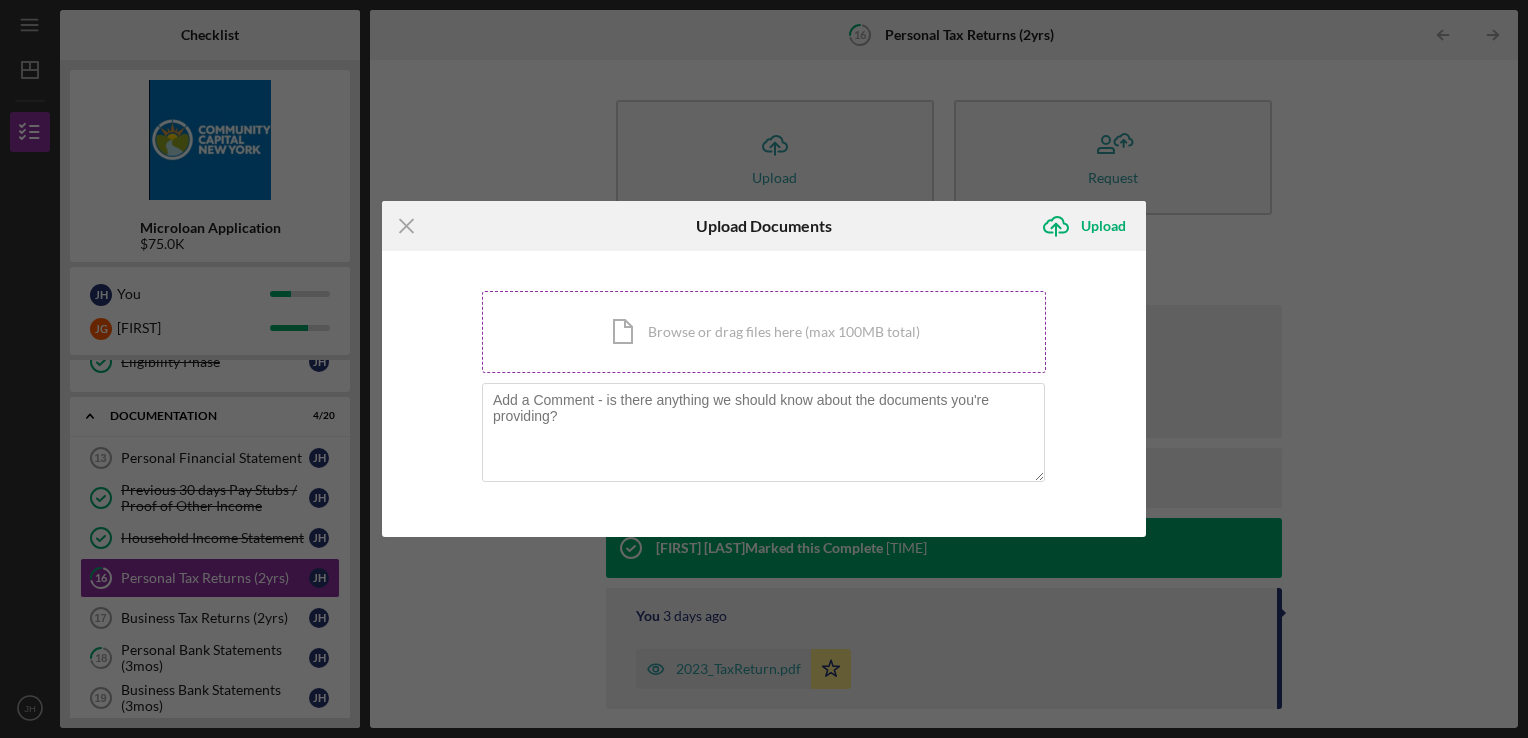 click on "Icon/Document Browse or drag files here (max 100MB total) Tap to choose files or take a photo" at bounding box center [764, 332] 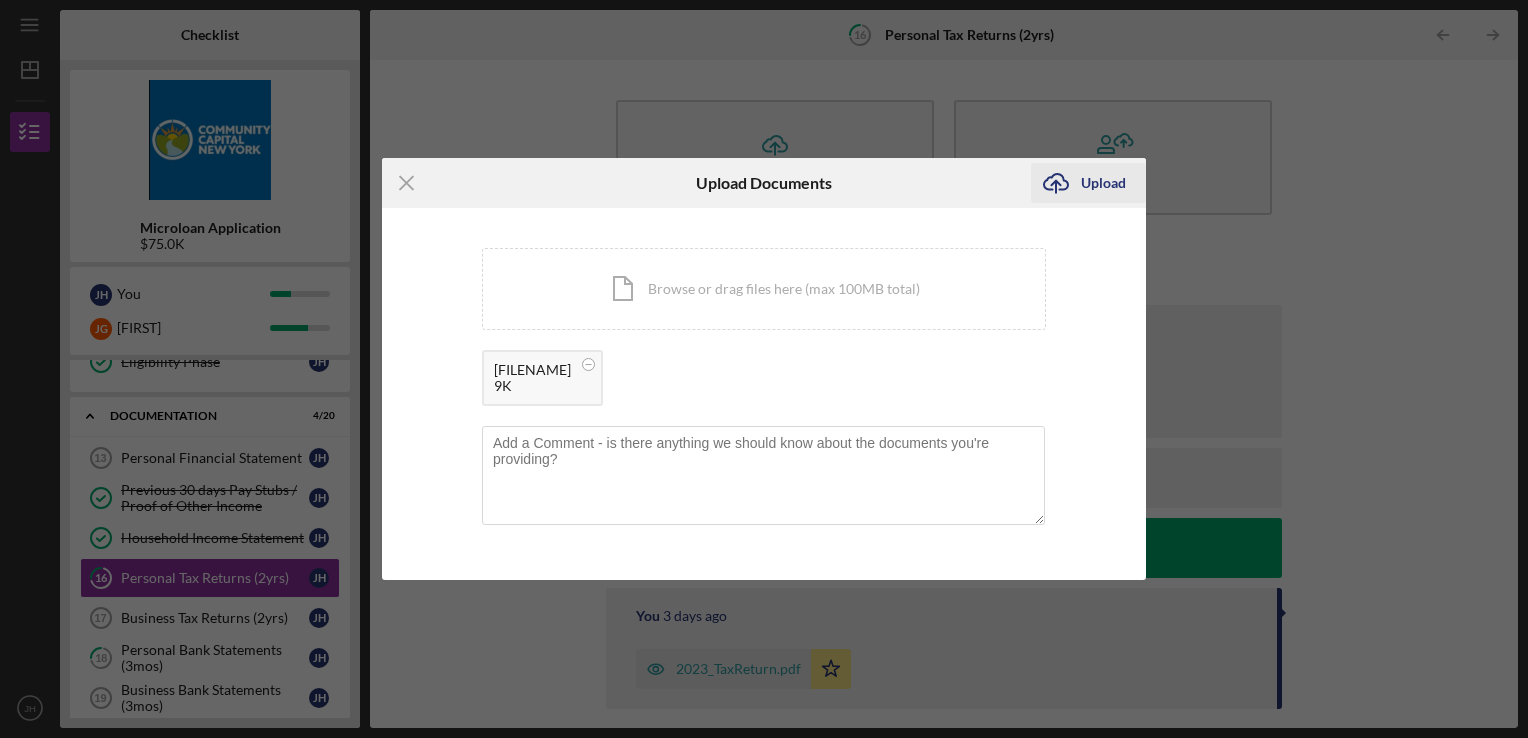 click on "Upload" at bounding box center (1103, 183) 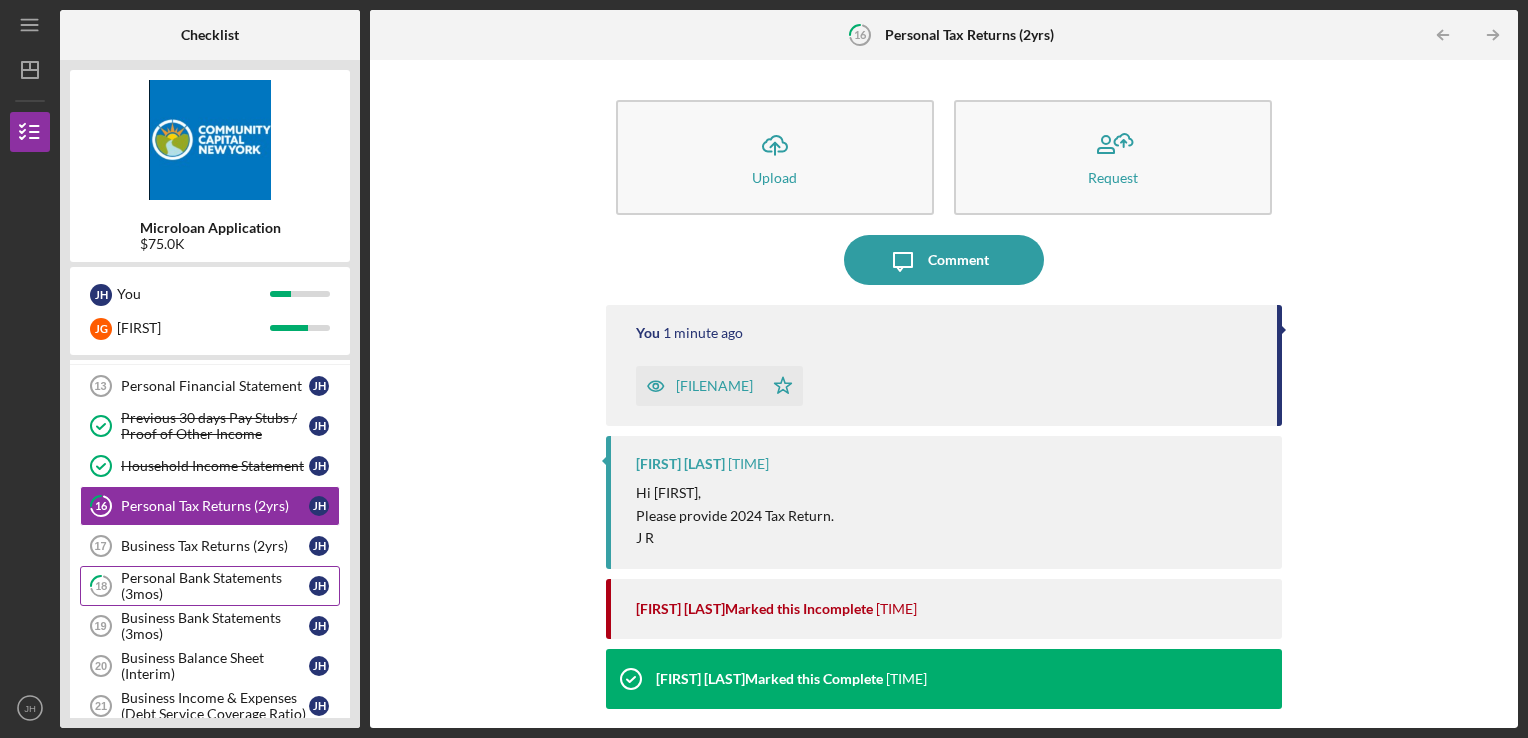 scroll, scrollTop: 204, scrollLeft: 0, axis: vertical 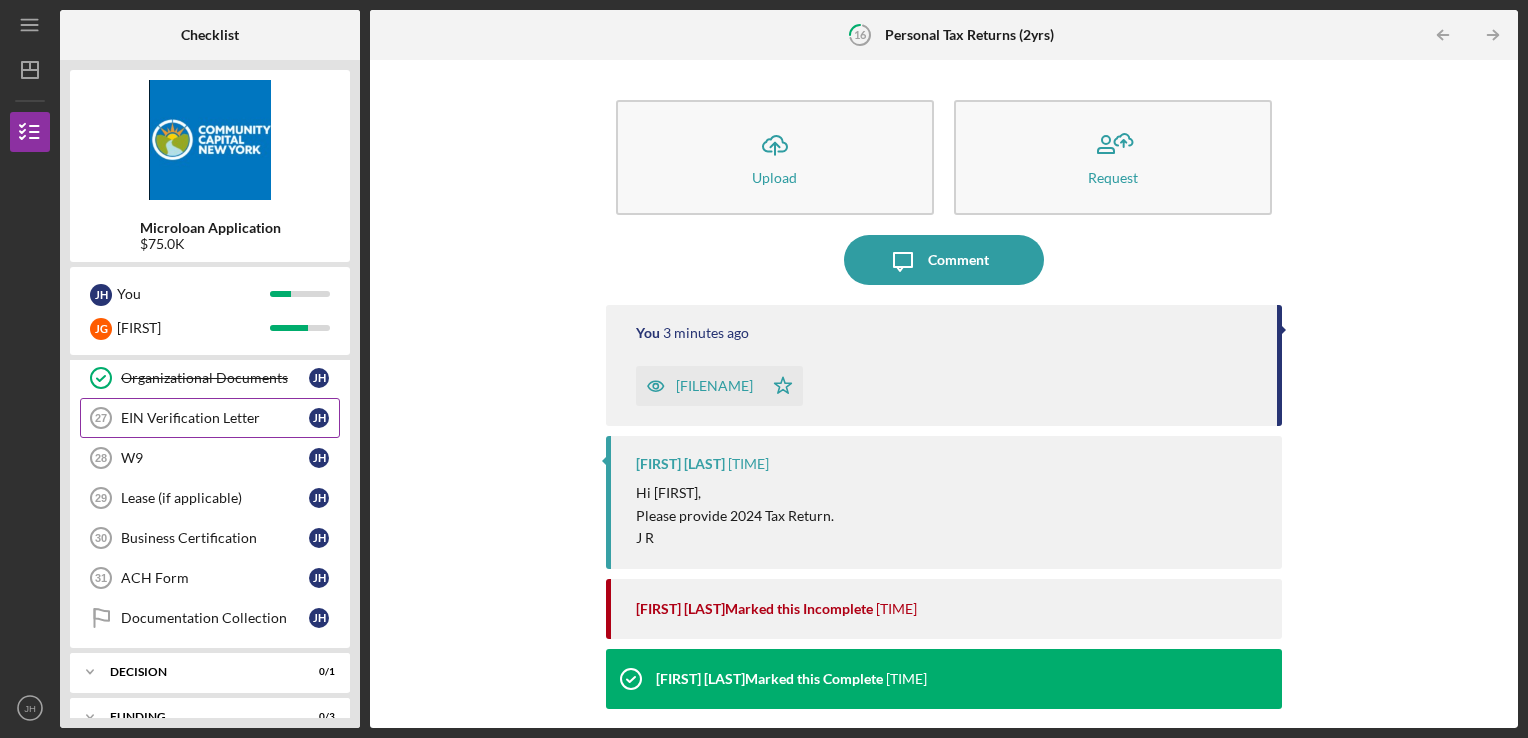 click on "EIN Verification Letter" at bounding box center [215, 418] 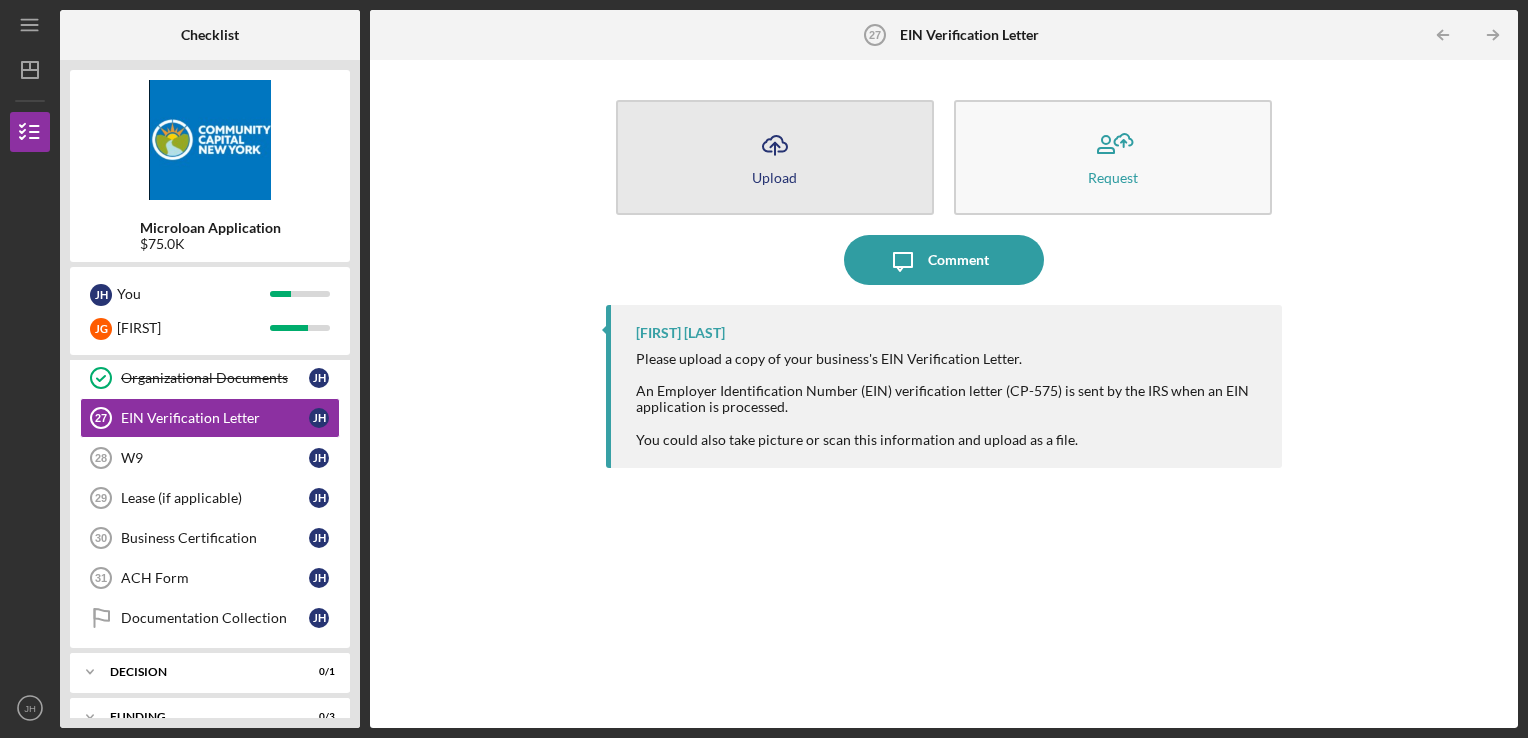 click on "Icon/Upload" 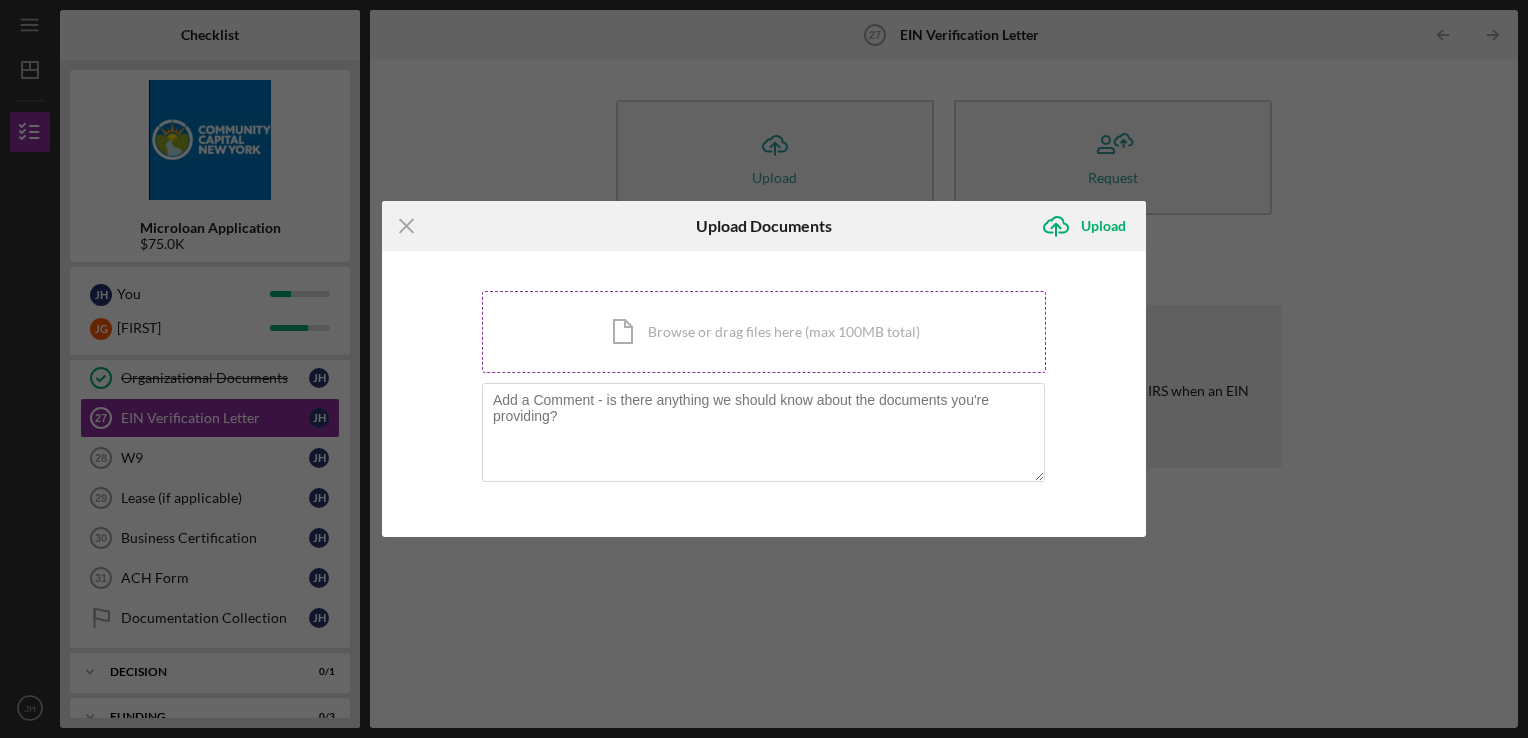click on "Icon/Document Browse or drag files here (max 100MB total) Tap to choose files or take a photo" at bounding box center [764, 332] 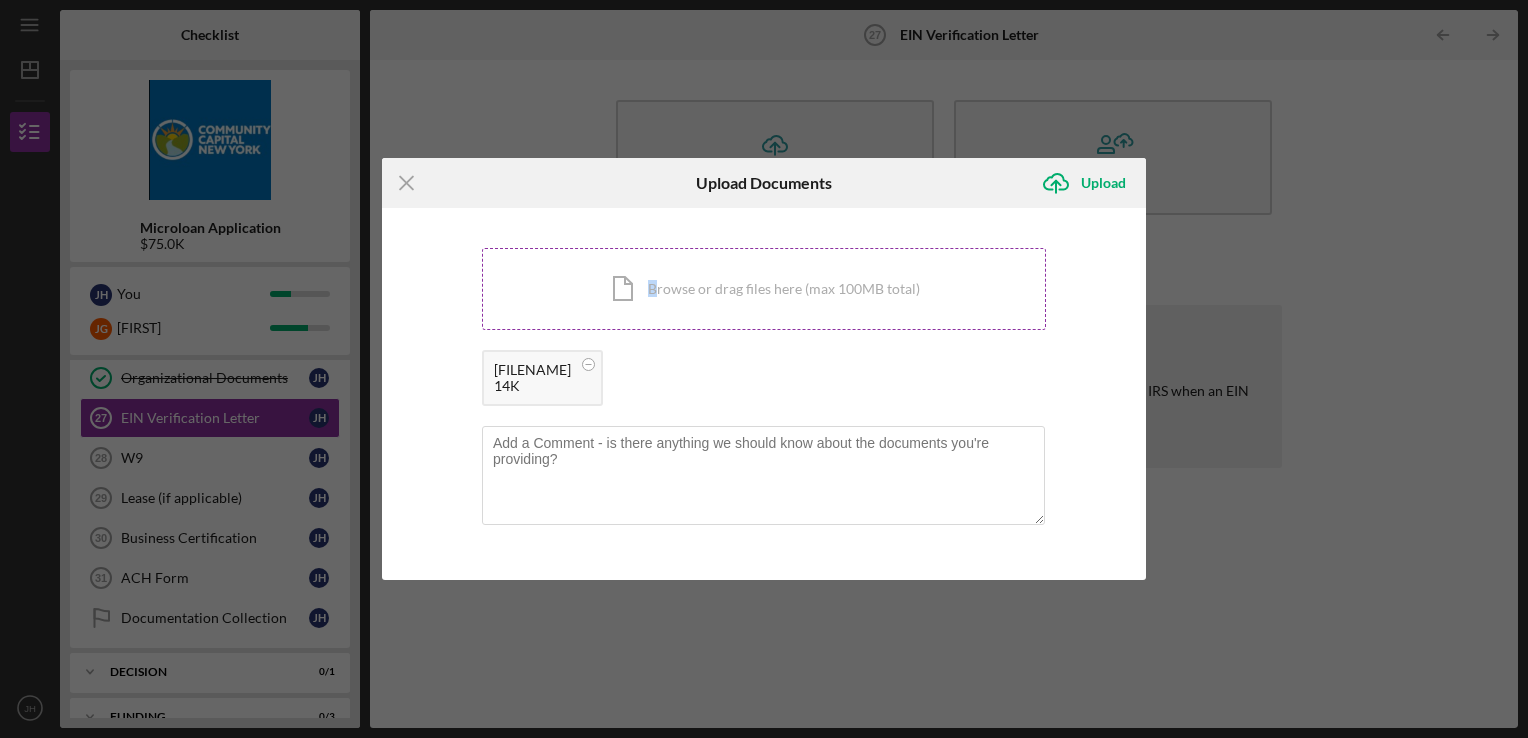 click on "Icon/Document Browse or drag files here (max 100MB total) Tap to choose files or take a photo" at bounding box center (764, 289) 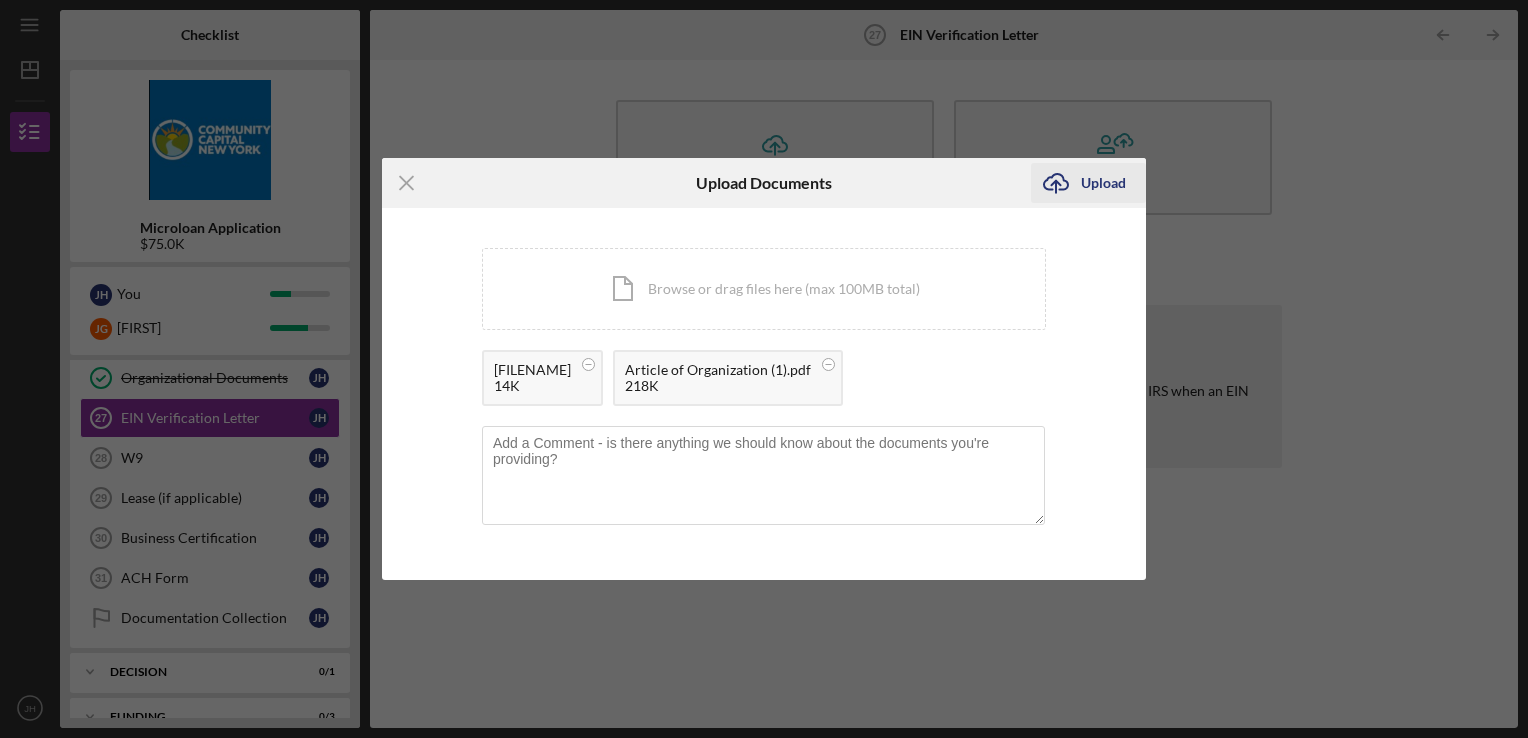 click on "Upload" at bounding box center [1103, 183] 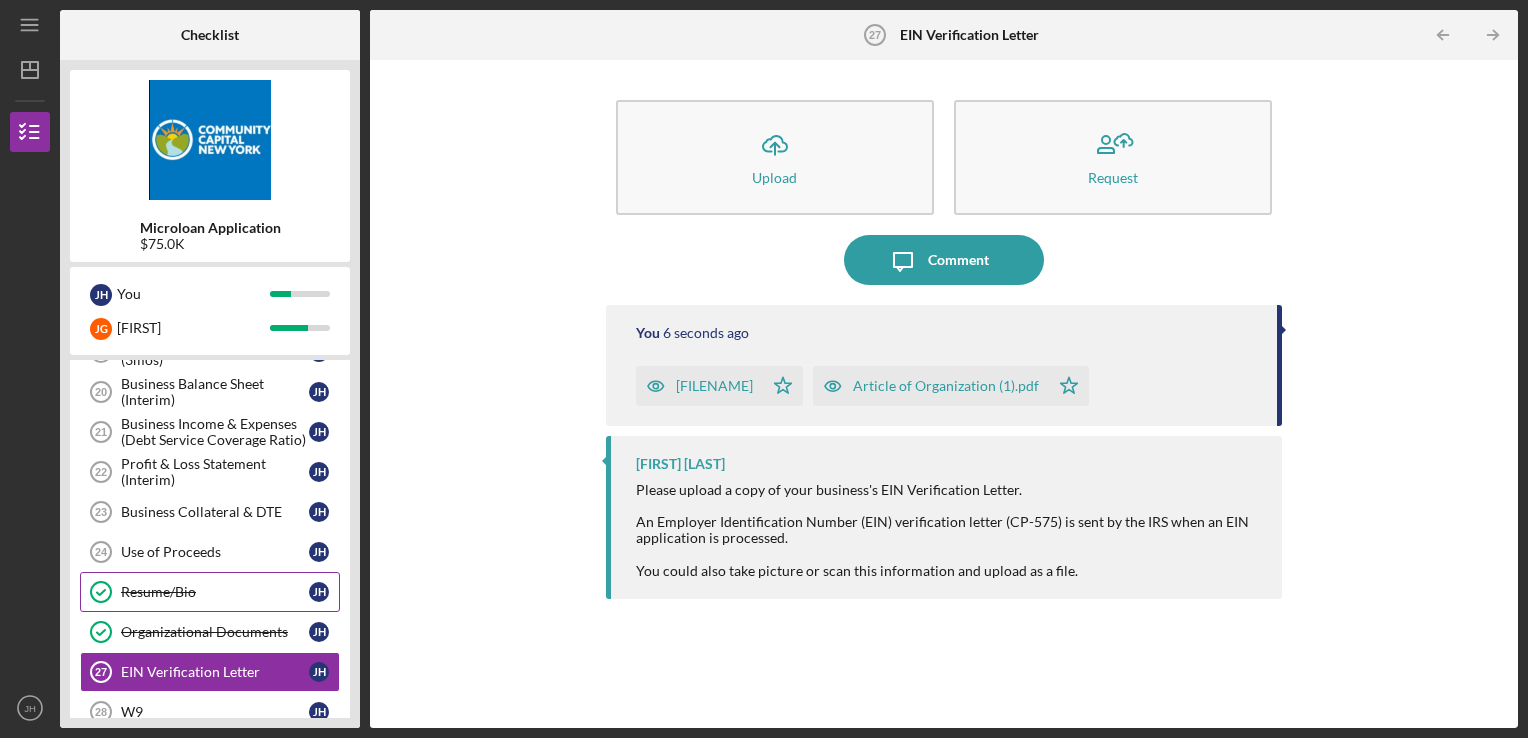 scroll, scrollTop: 604, scrollLeft: 0, axis: vertical 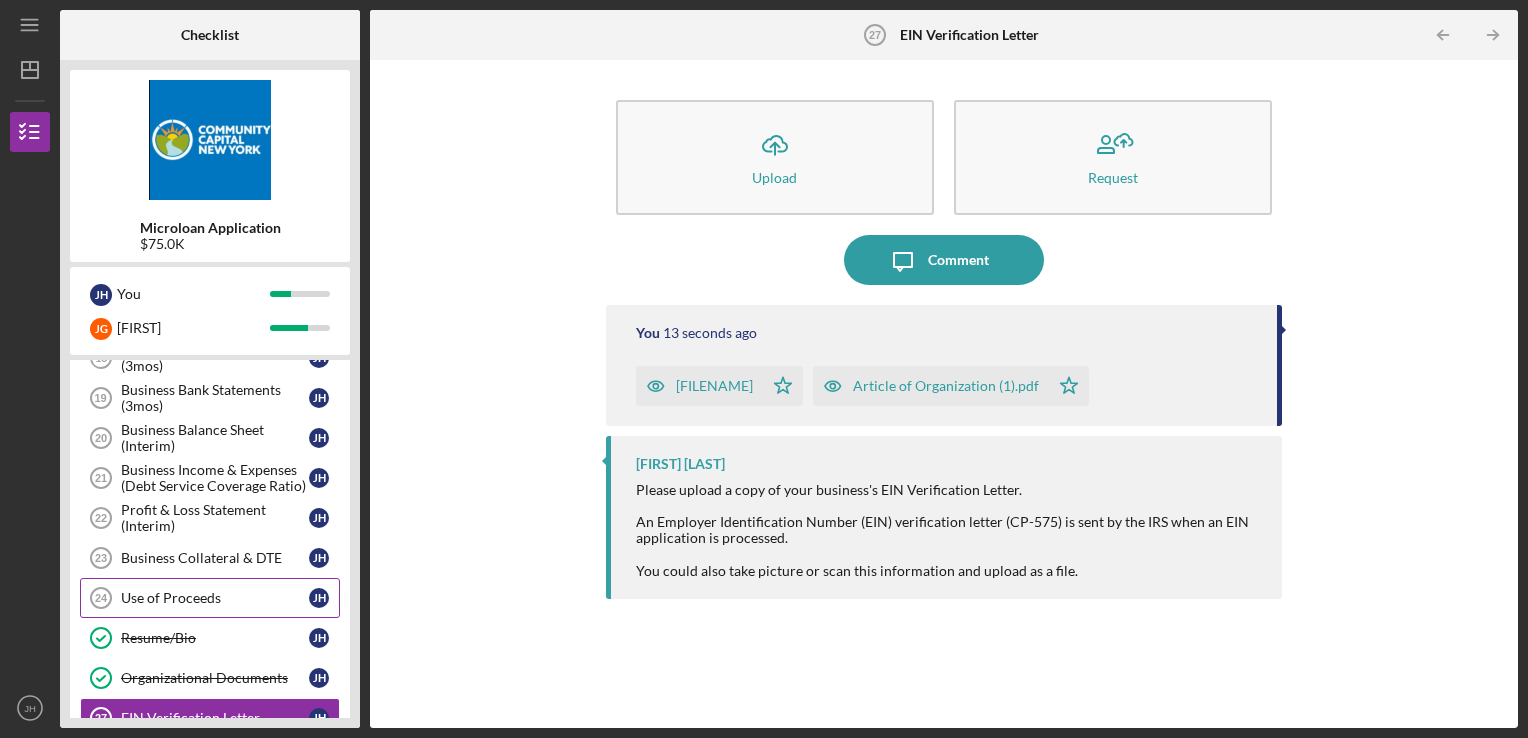 click on "Use of Proceeds" at bounding box center [215, 598] 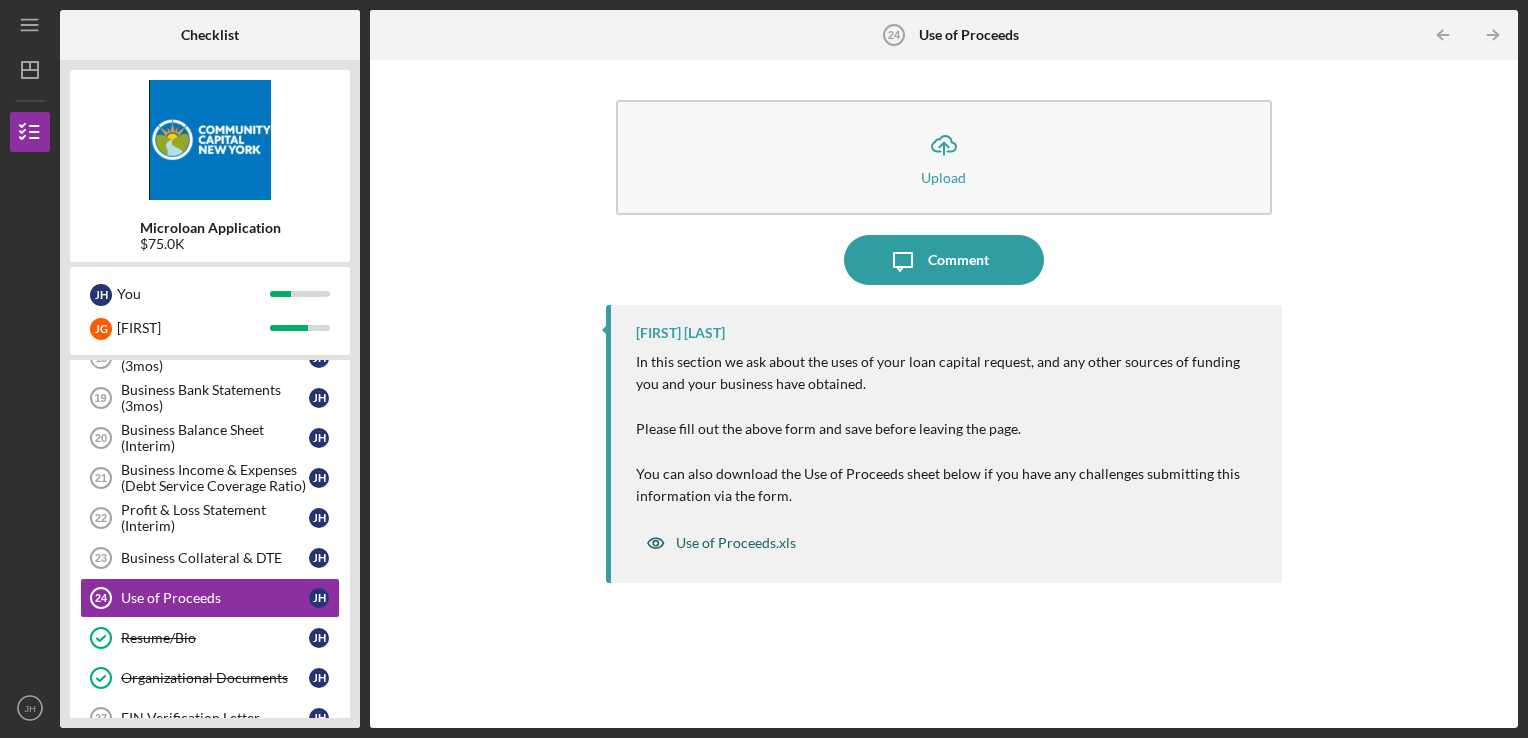 click on "Use of Proceeds.xls" at bounding box center [736, 543] 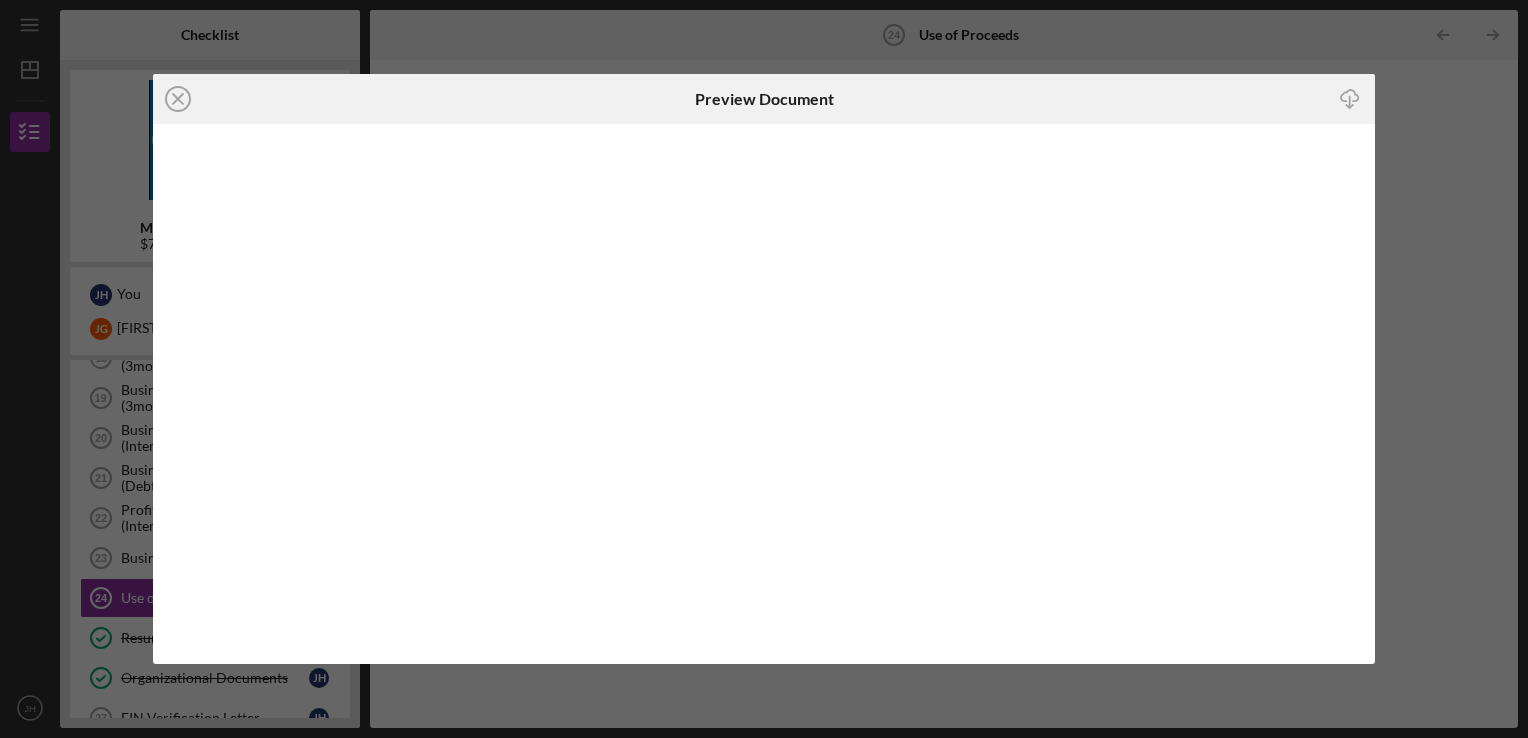 click on "Icon/Download" 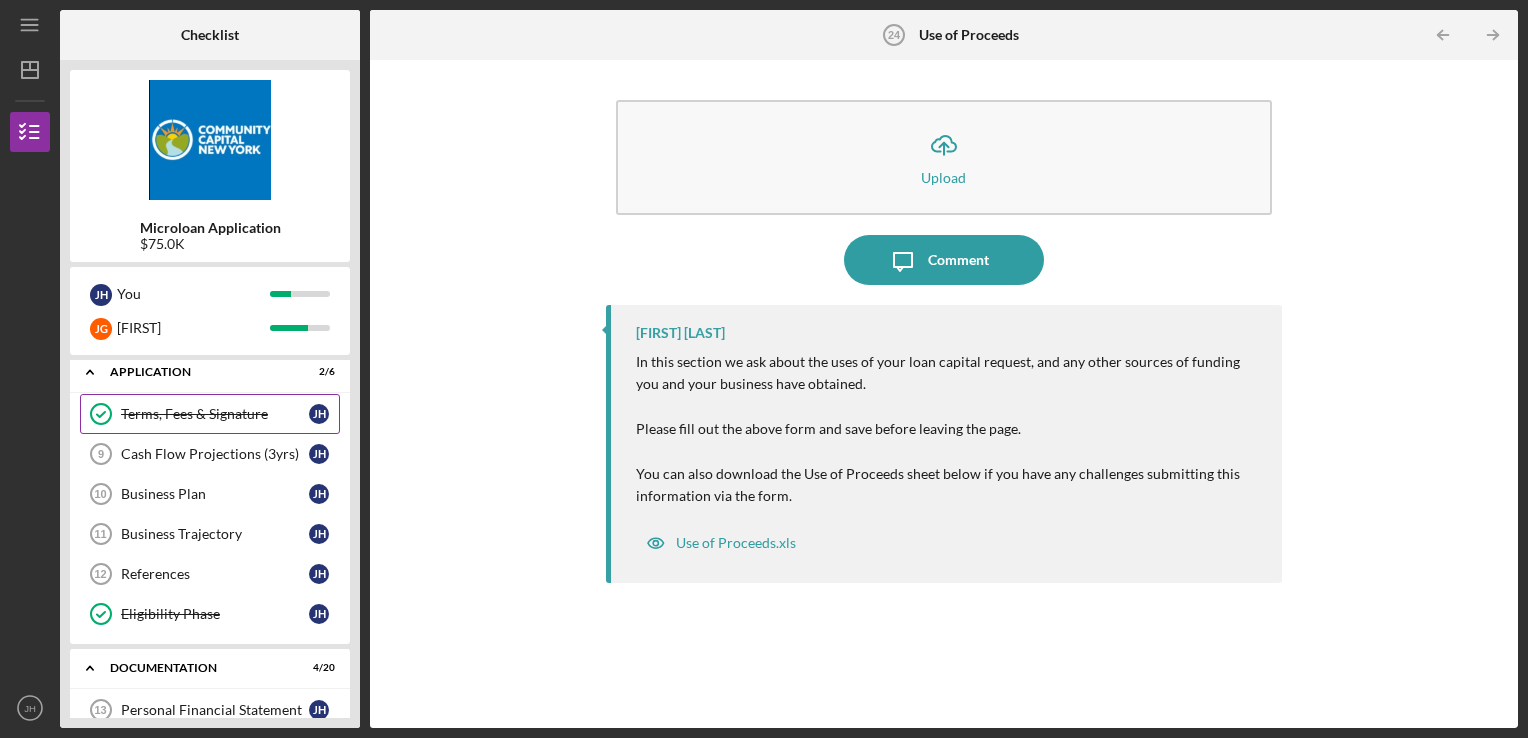 scroll, scrollTop: 100, scrollLeft: 0, axis: vertical 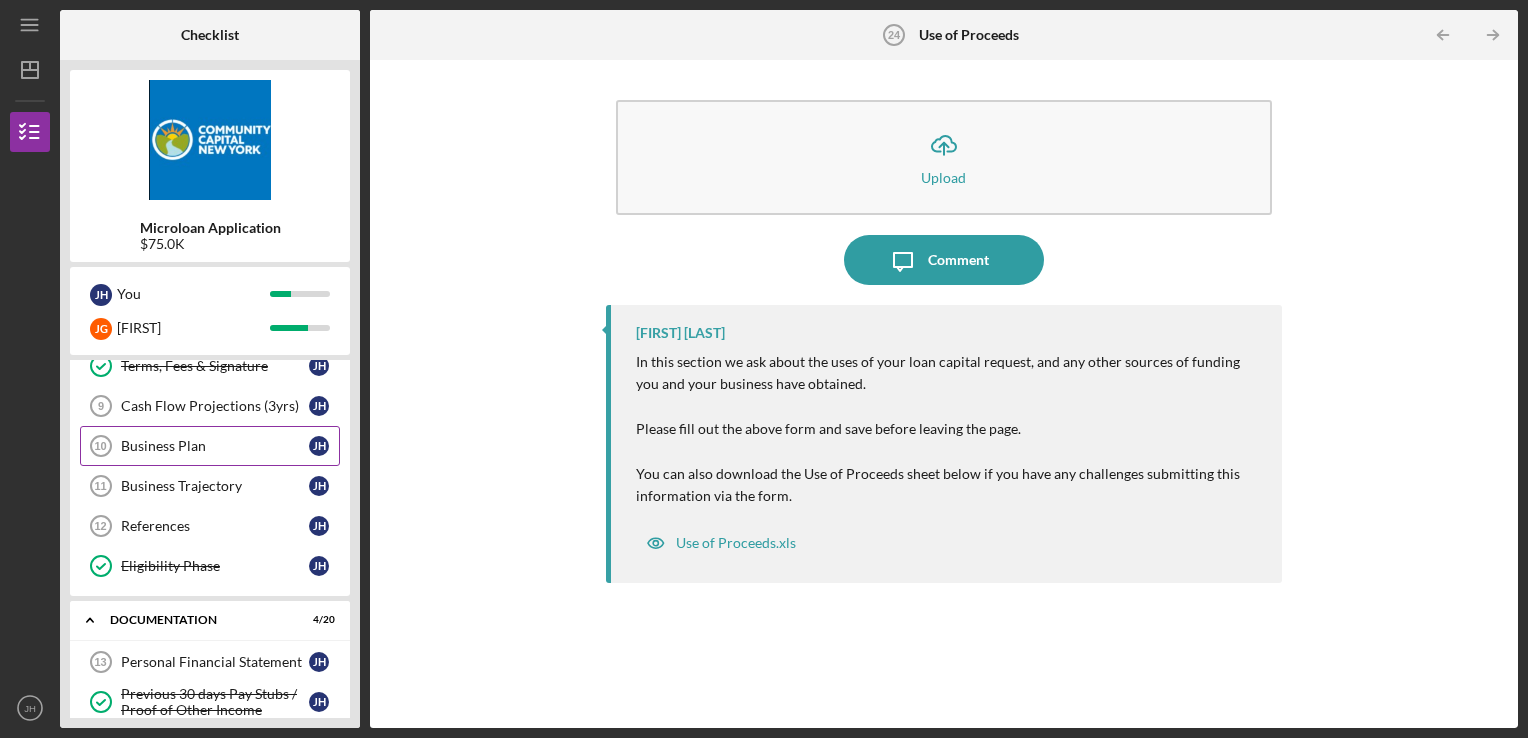 click on "Business Plan" at bounding box center (215, 446) 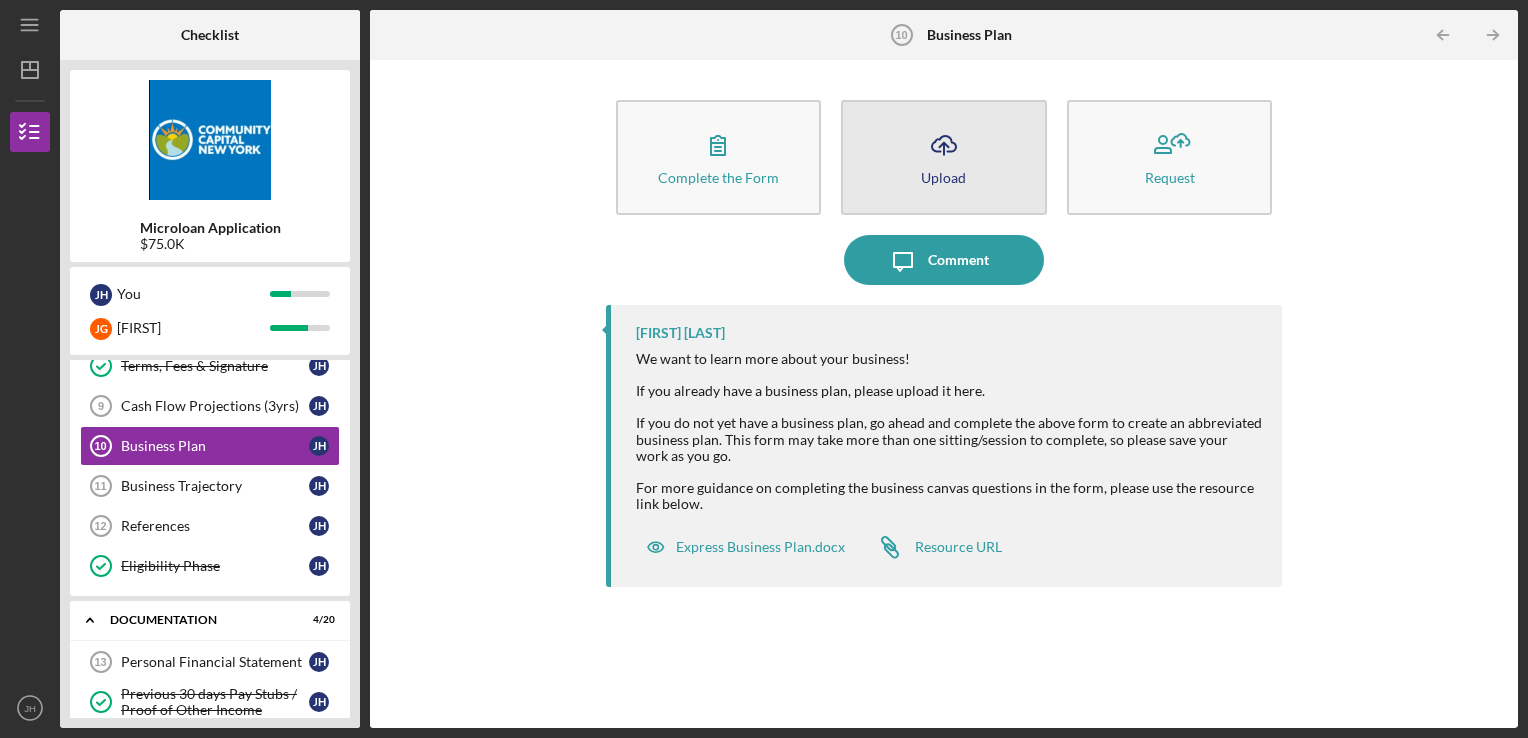click on "Icon/Upload" 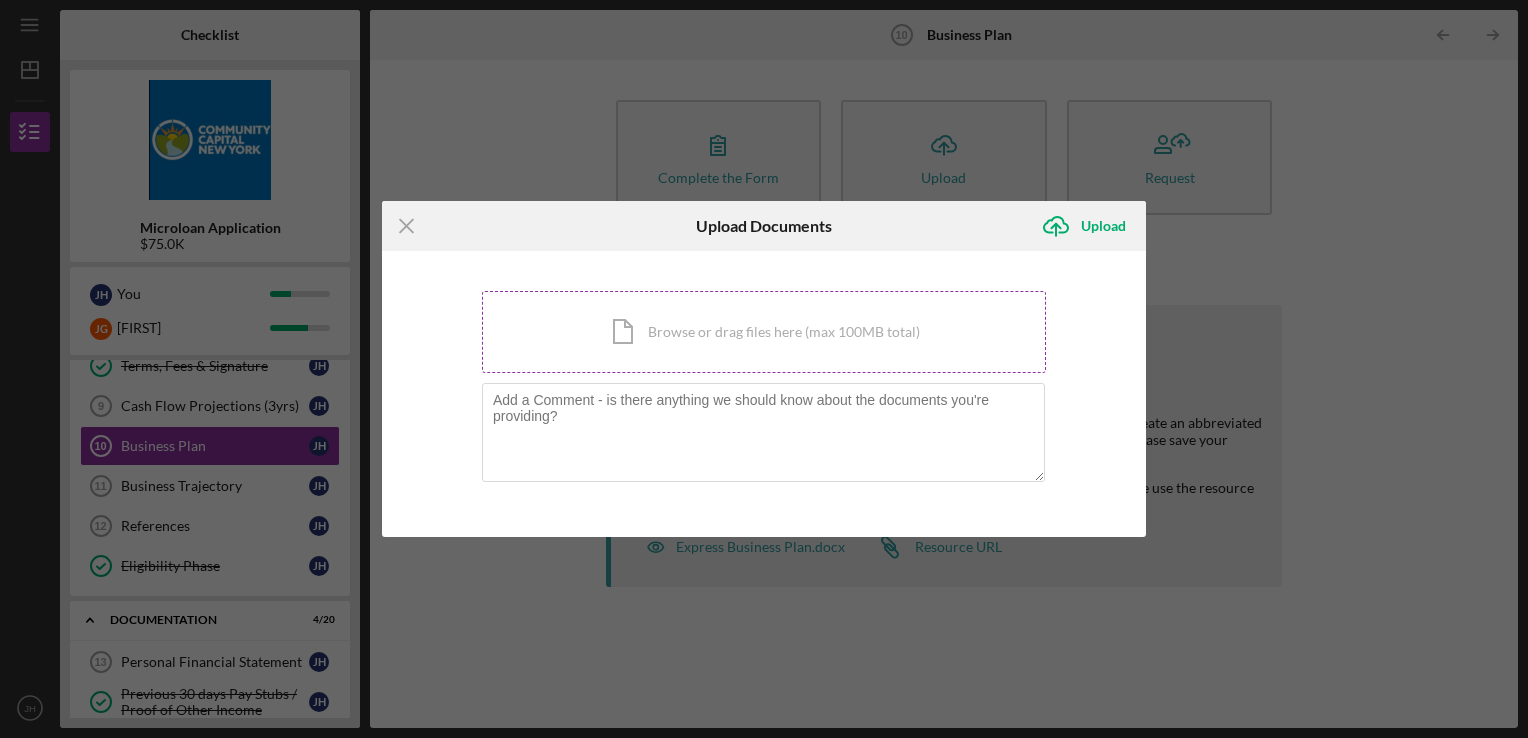 click on "Icon/Document Browse or drag files here (max 100MB total) Tap to choose files or take a photo" at bounding box center [764, 332] 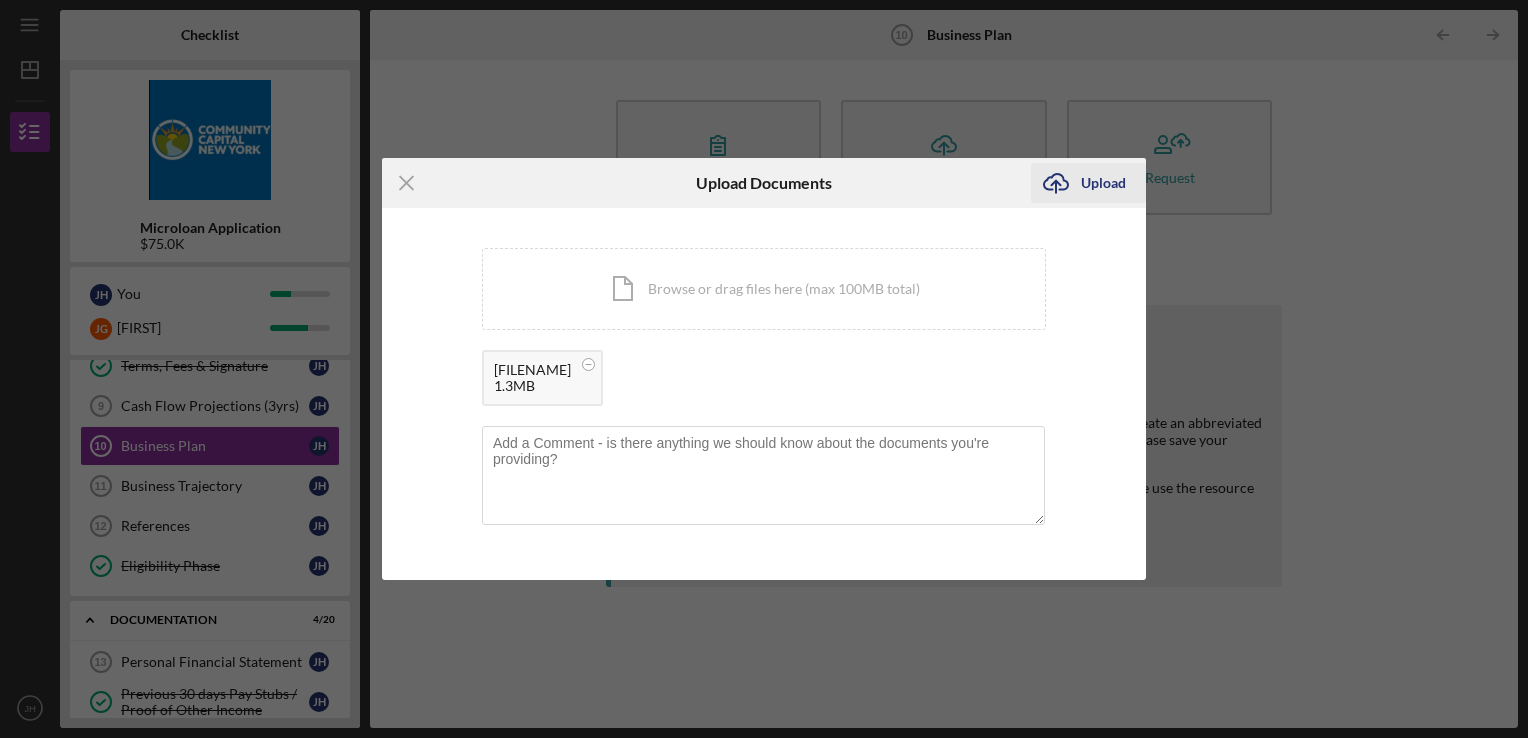 click on "Upload" at bounding box center [1103, 183] 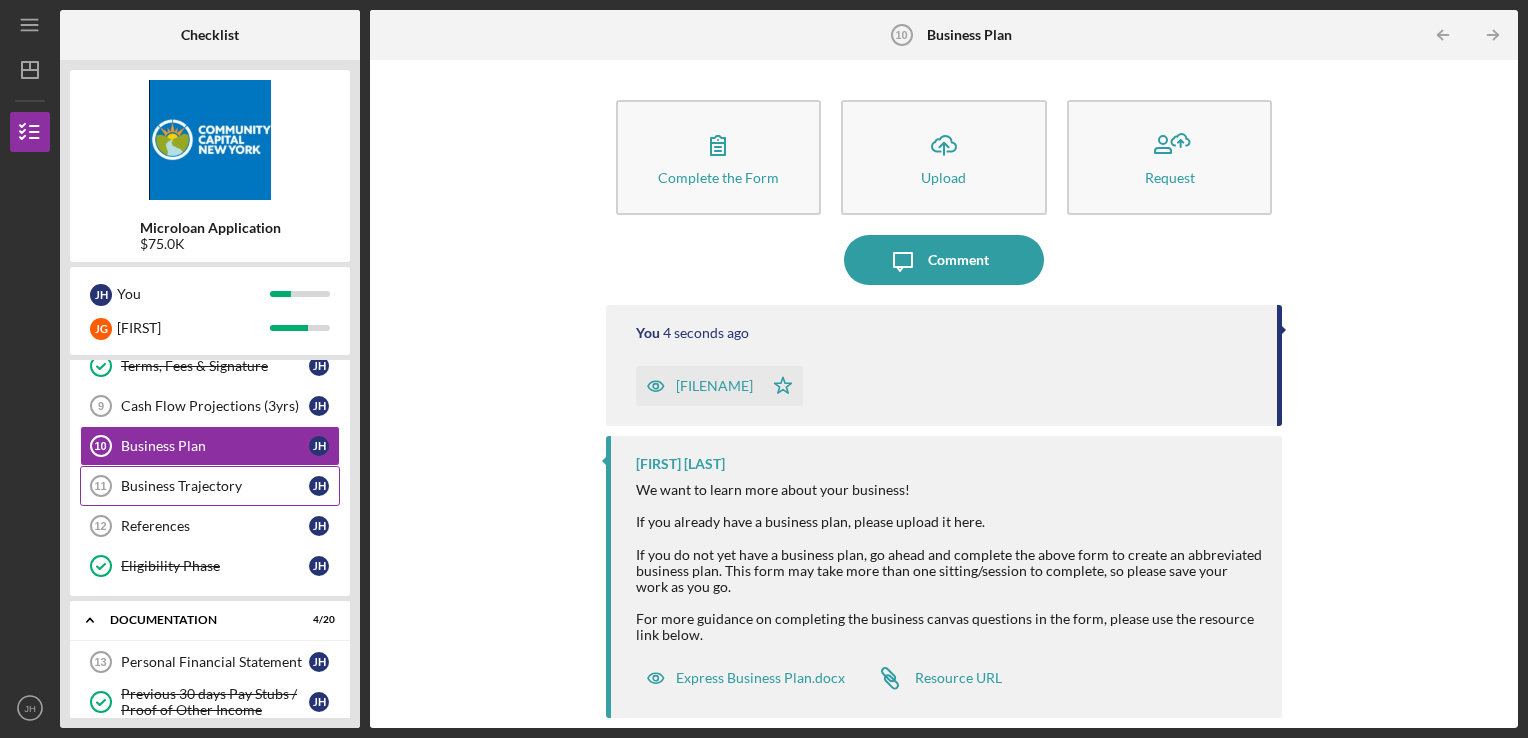 click on "Business Trajectory" at bounding box center [215, 486] 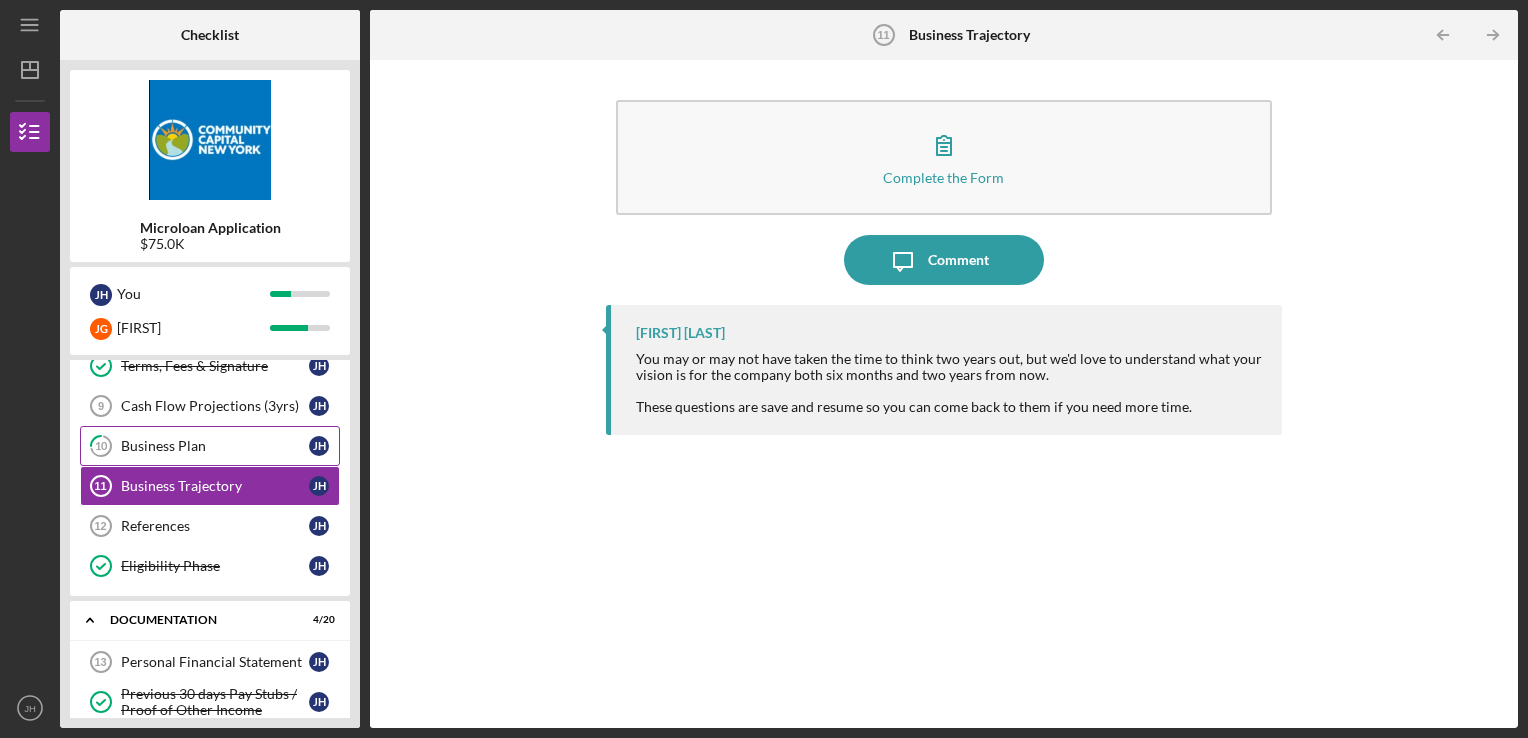 scroll, scrollTop: 0, scrollLeft: 0, axis: both 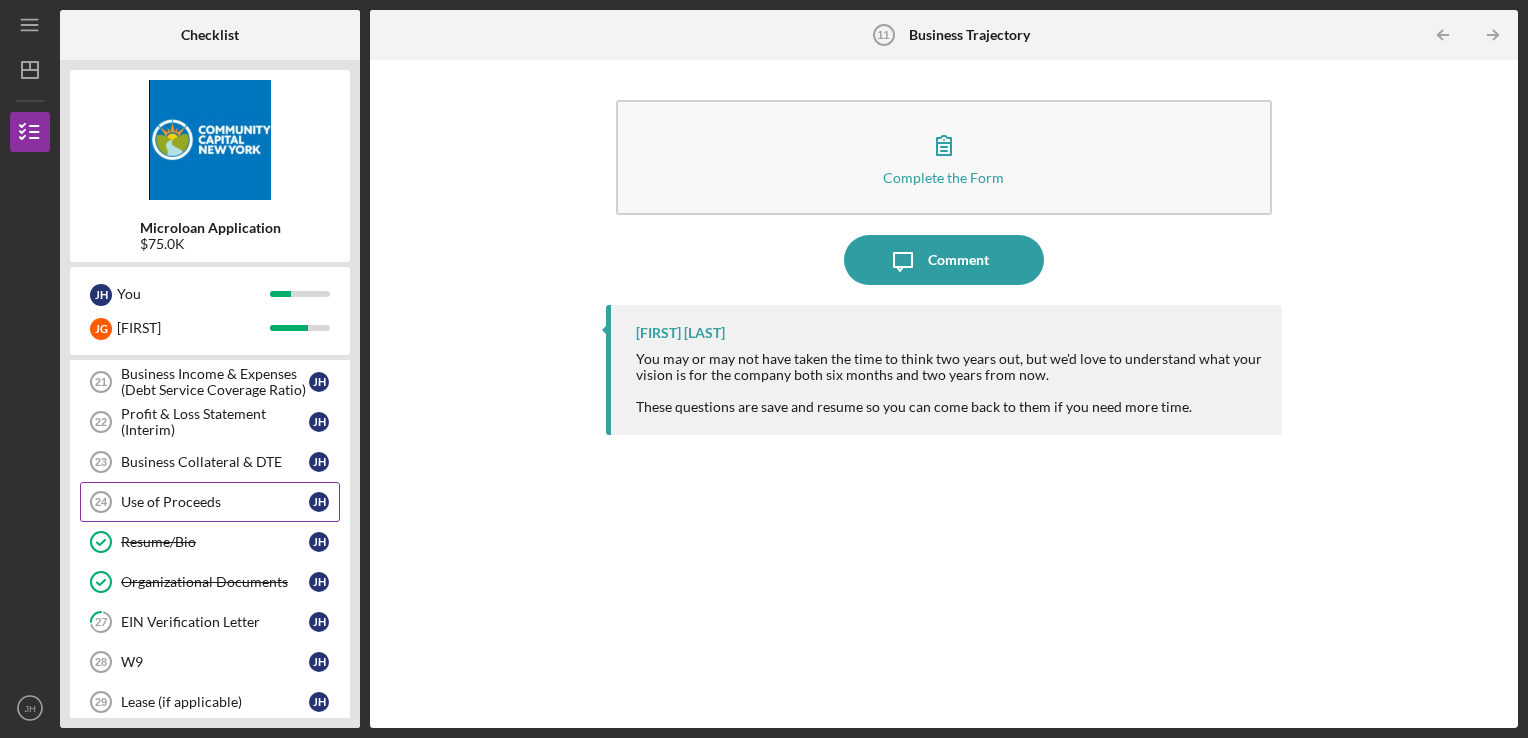 click on "Use of Proceeds" at bounding box center [215, 502] 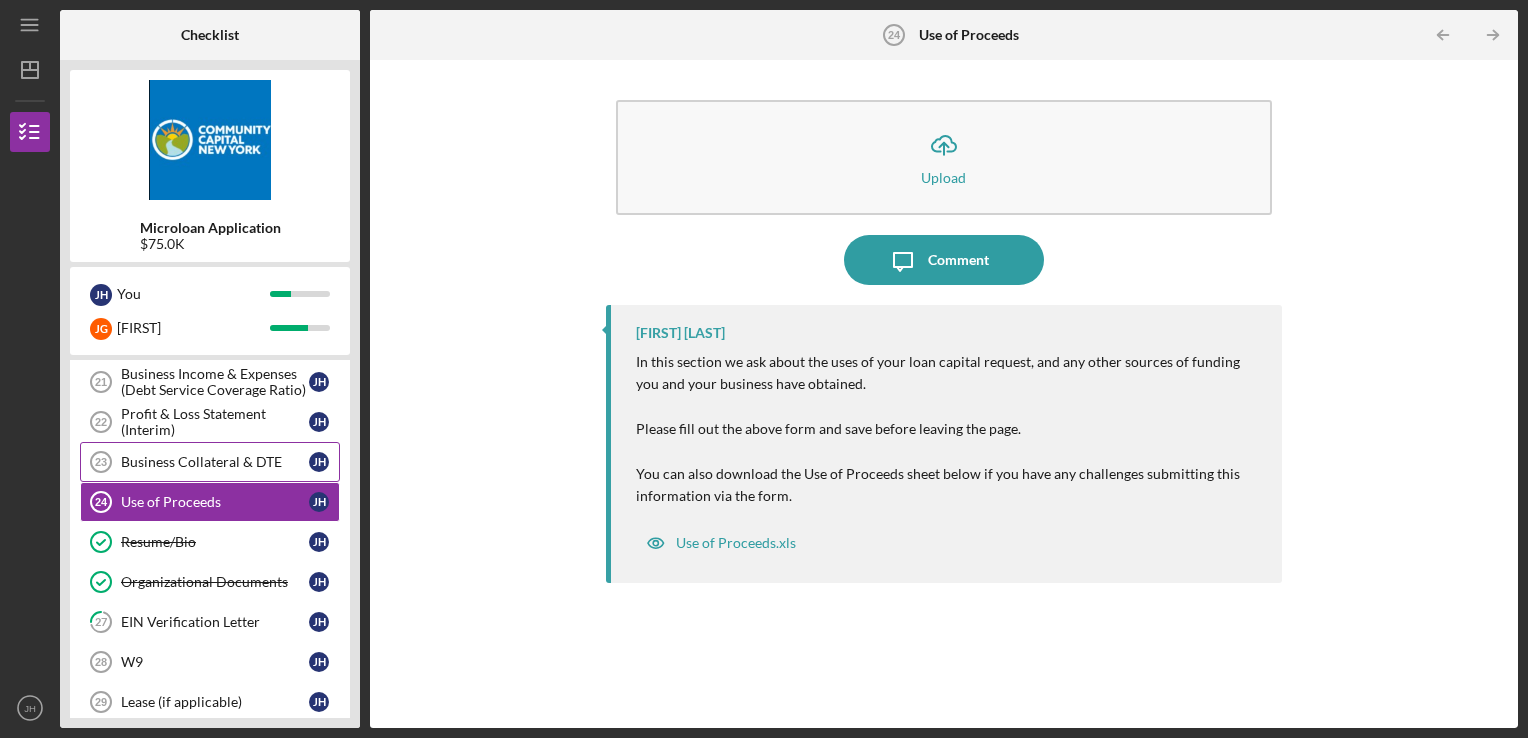 click on "Business Collateral & DTE" at bounding box center (215, 462) 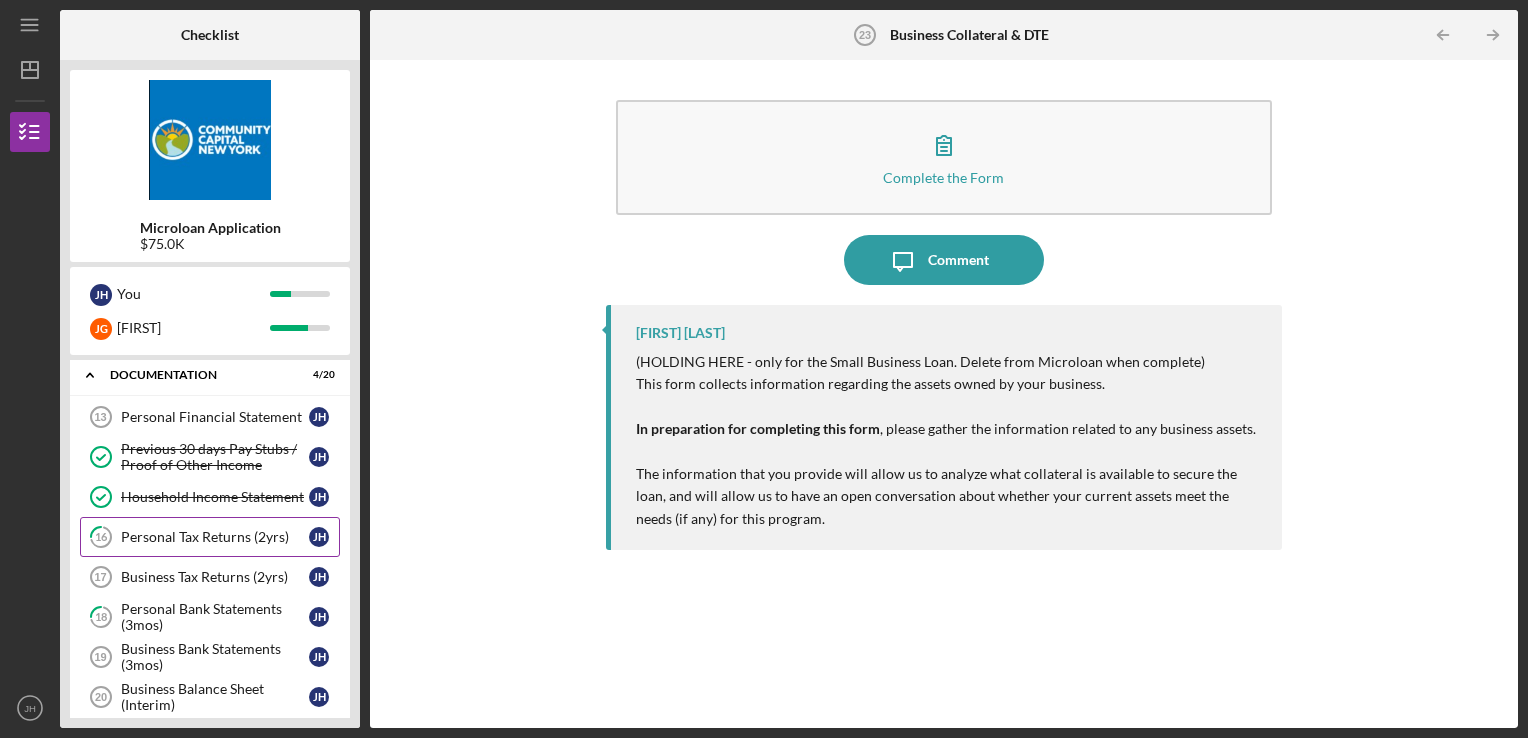 scroll, scrollTop: 300, scrollLeft: 0, axis: vertical 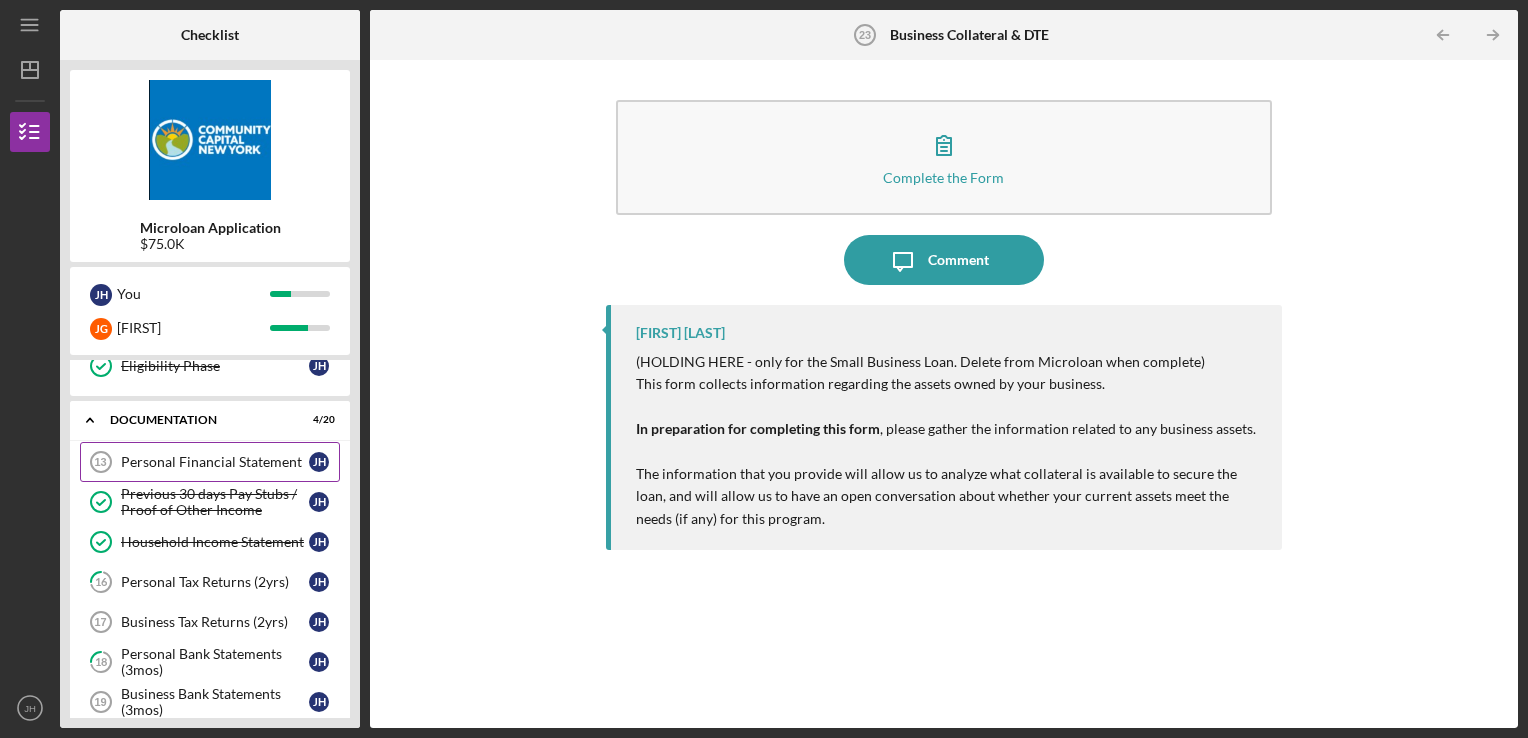 click on "Personal Financial Statement" at bounding box center [215, 462] 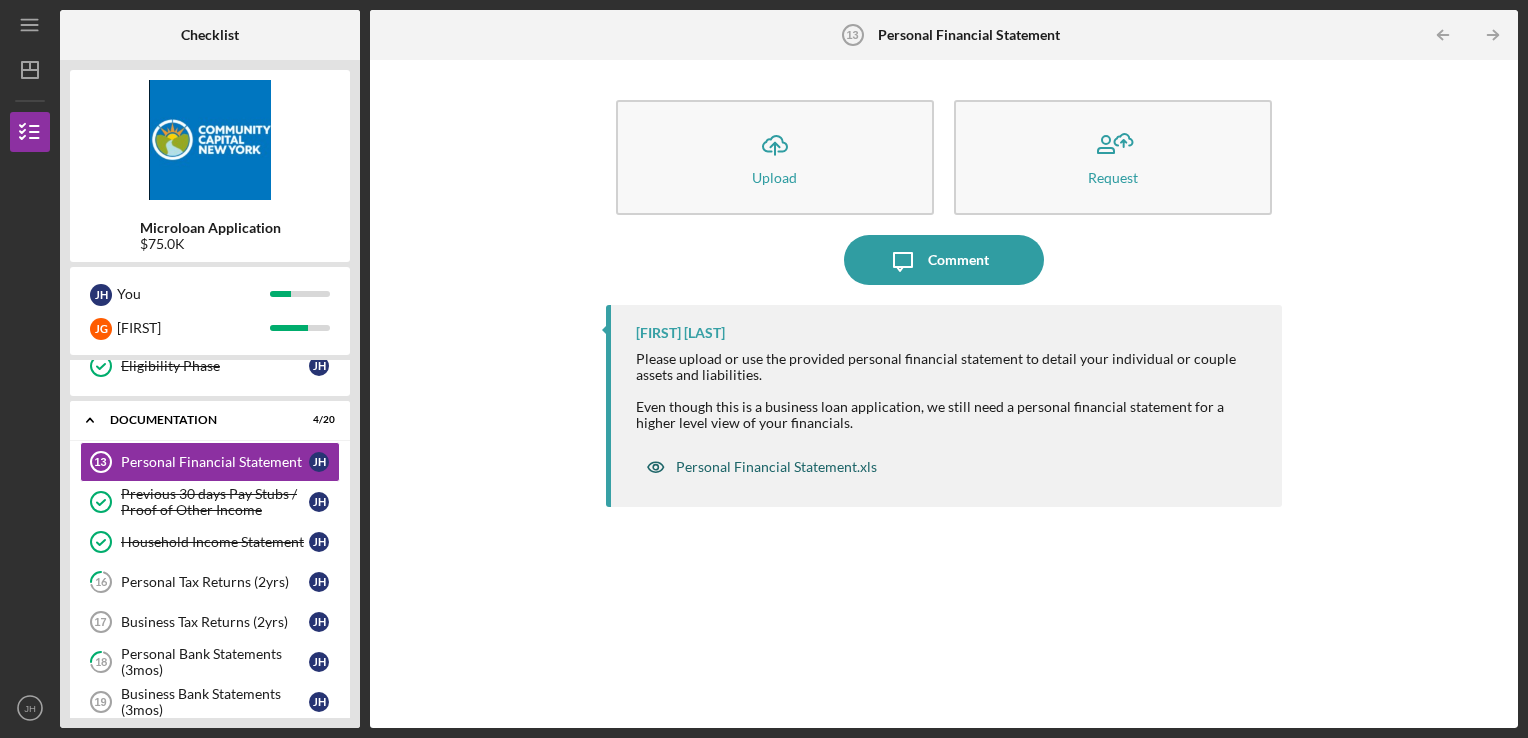 click on "Personal Financial Statement.xls" at bounding box center (776, 467) 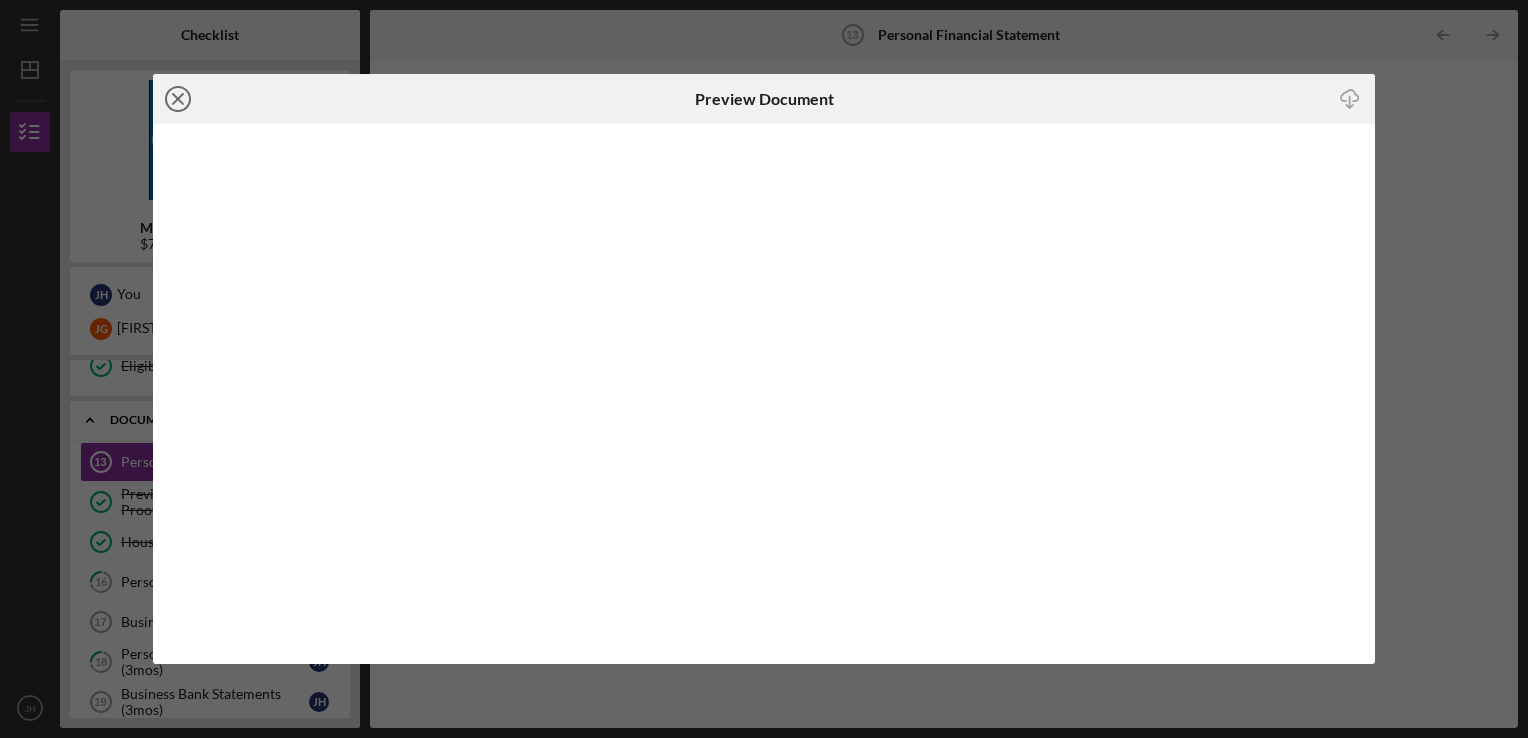 click on "Icon/Close" 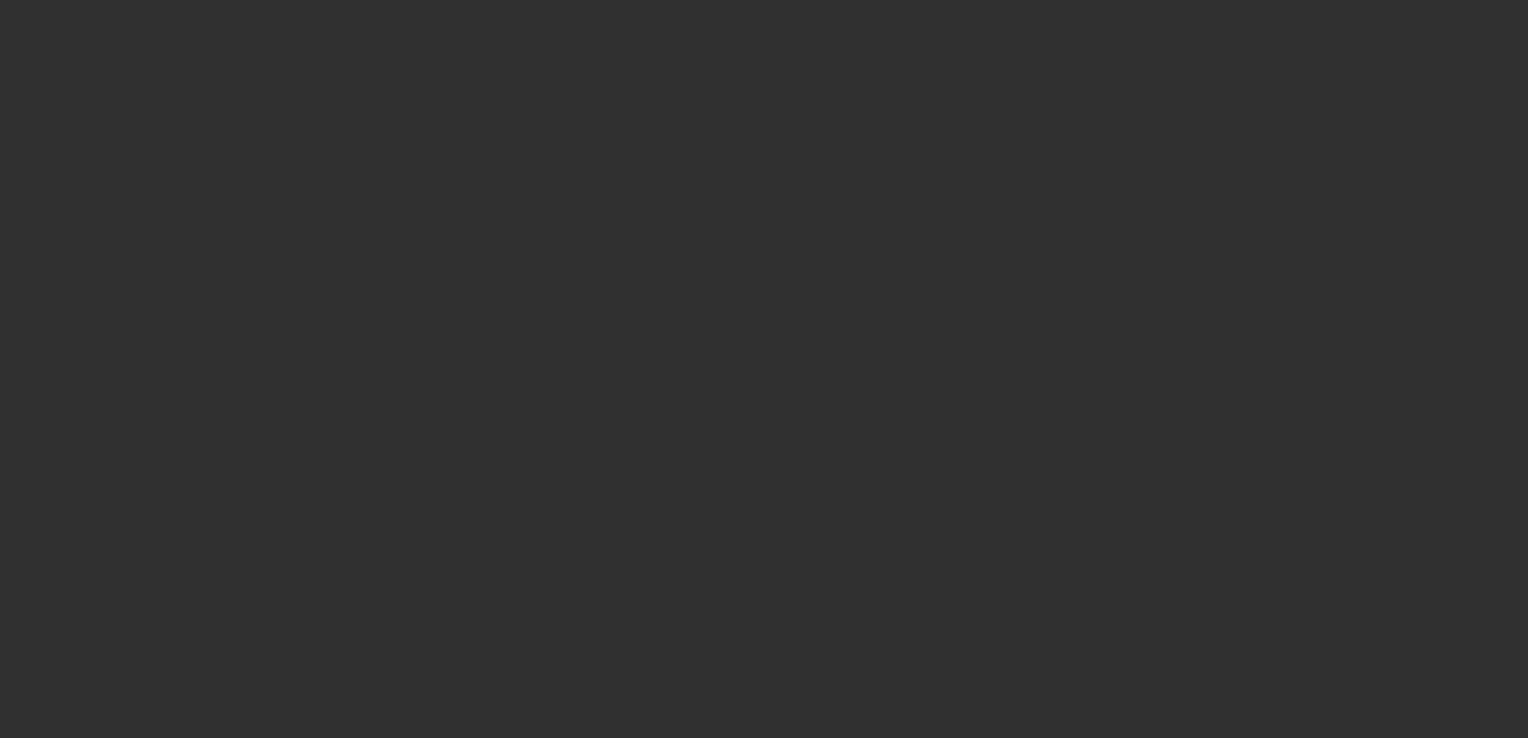 scroll, scrollTop: 0, scrollLeft: 0, axis: both 